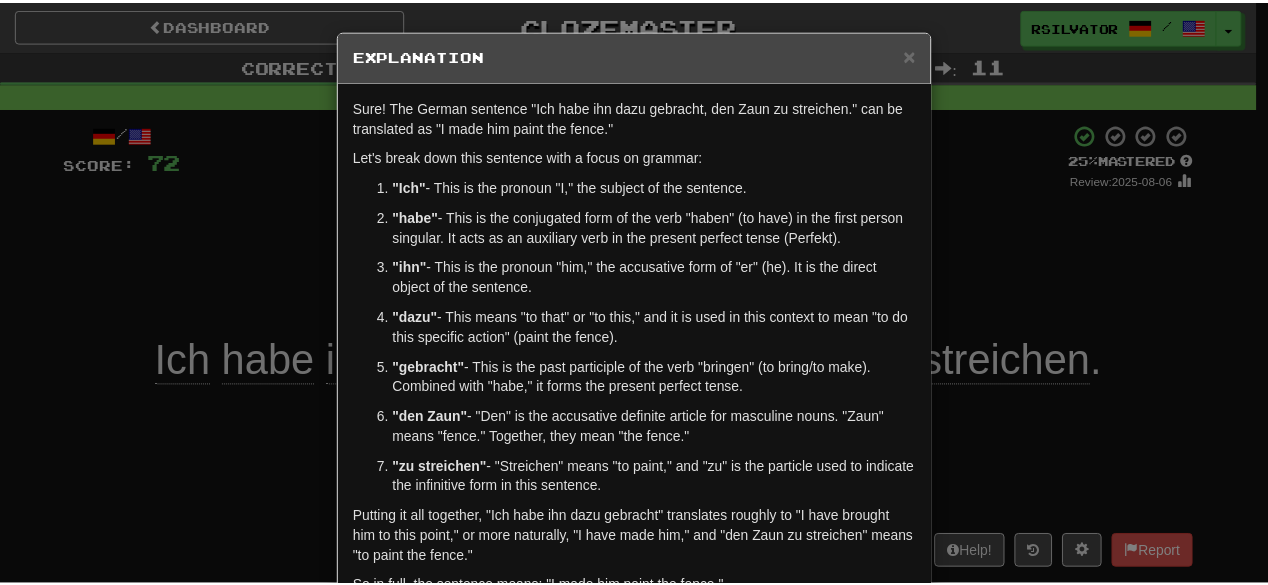 scroll, scrollTop: 0, scrollLeft: 0, axis: both 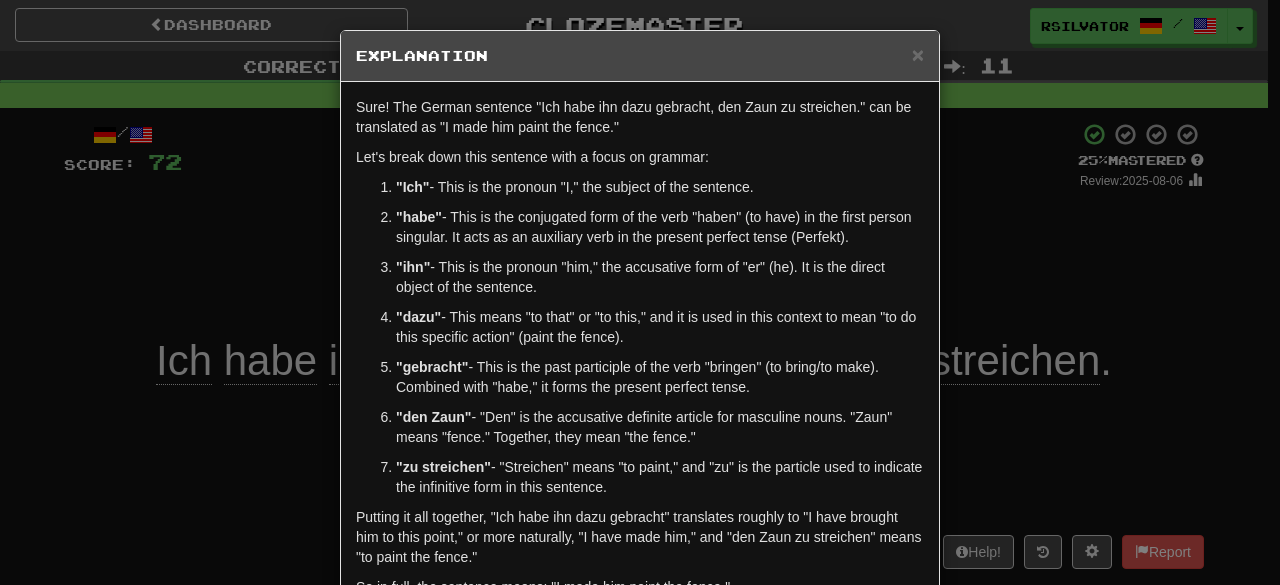 click on "× Explanation Sure! The German sentence "Ich habe ihn dazu gebracht, den Zaun zu streichen." can be translated as "I made him paint the fence."
Let's break down this sentence with a focus on grammar:
"Ich"  - This is the pronoun "I," the subject of the sentence.
"habe"  - This is the conjugated form of the verb "haben" (to have) in the first person singular. It acts as an auxiliary verb in the present perfect tense (Perfekt).
"ihn"  - This is the pronoun "him," the accusative form of "er" (he). It is the direct object of the sentence.
"dazu"  - This means "to that" or "to this," and it is used in this context to mean "to do this specific action" (paint the fence).
"gebracht"  - This is the past participle of the verb "bringen" (to bring/to make). Combined with "habe," it forms the present perfect tense.
"den Zaun"  - "Den" is the accusative definite article for masculine nouns. "Zaun" means "fence." Together, they mean "the fence."
"zu streichen"" at bounding box center (640, 292) 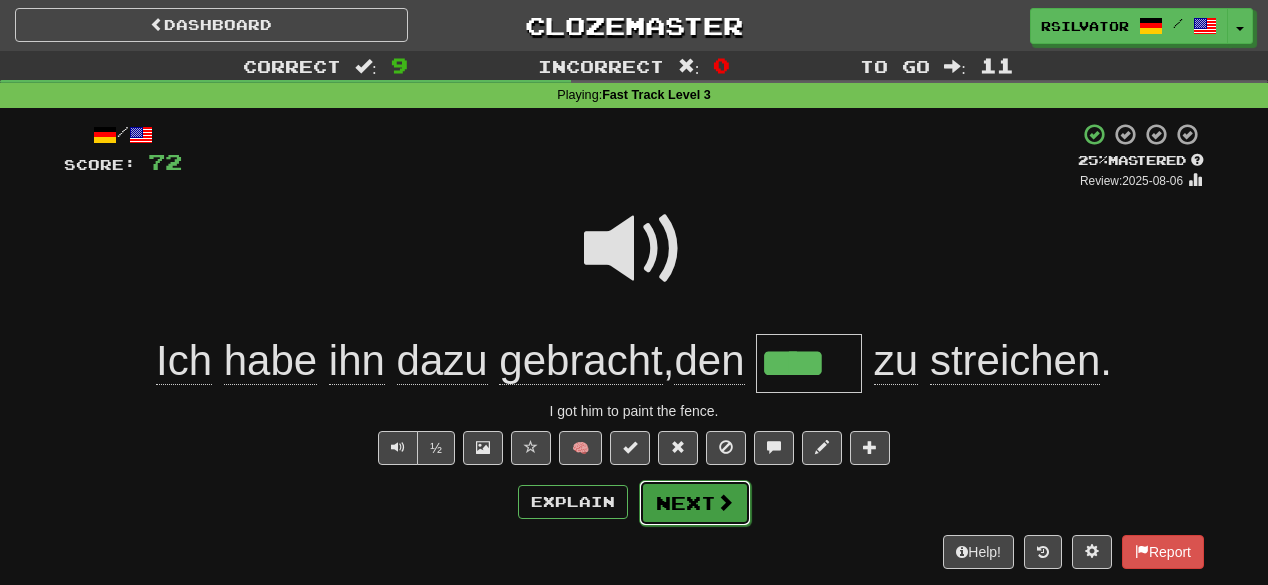 click at bounding box center [725, 502] 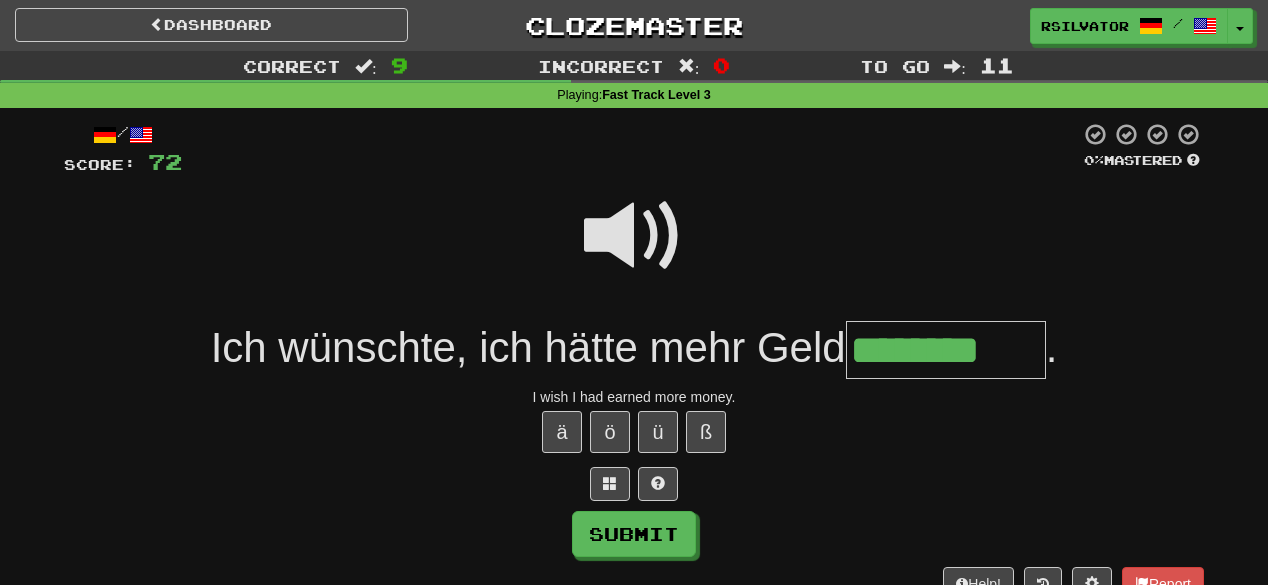 type on "********" 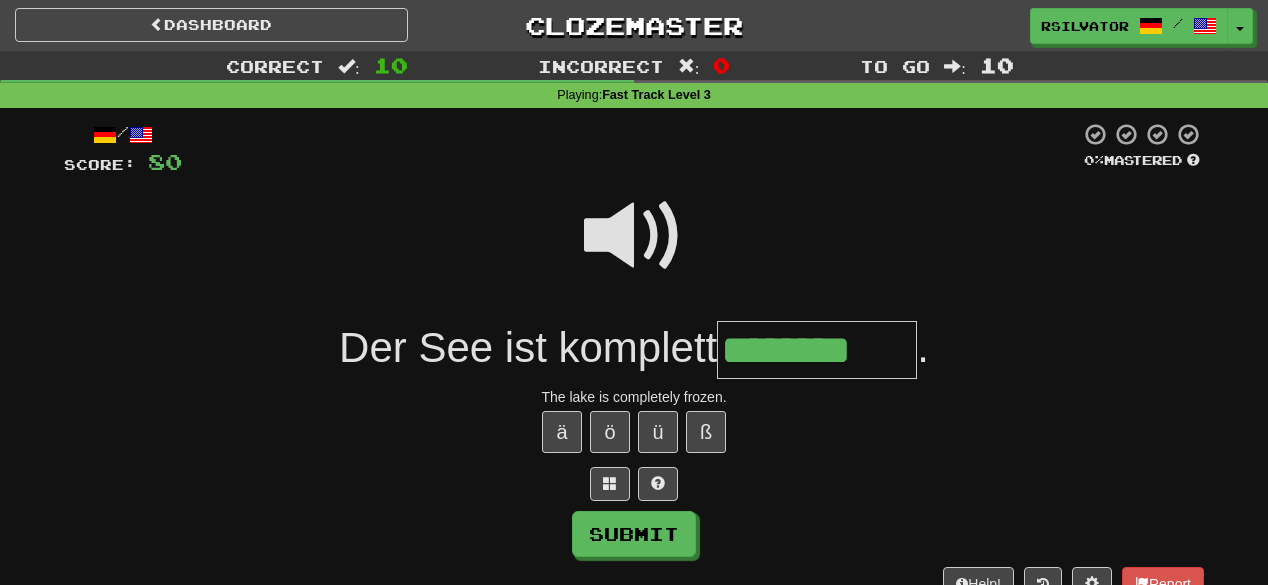 type on "********" 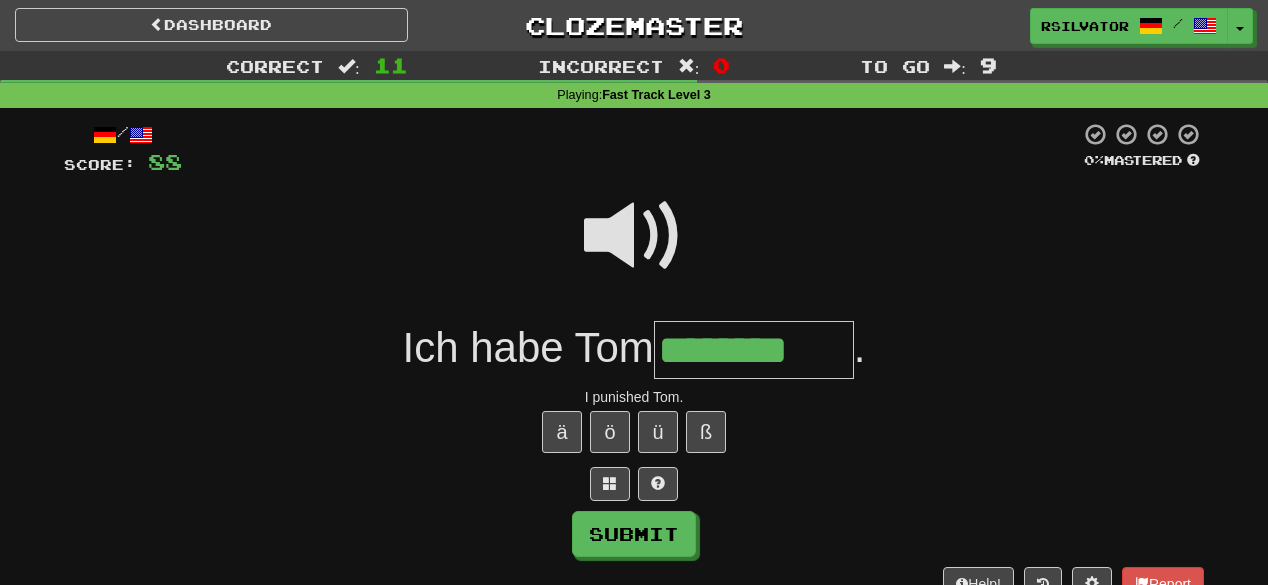 type on "********" 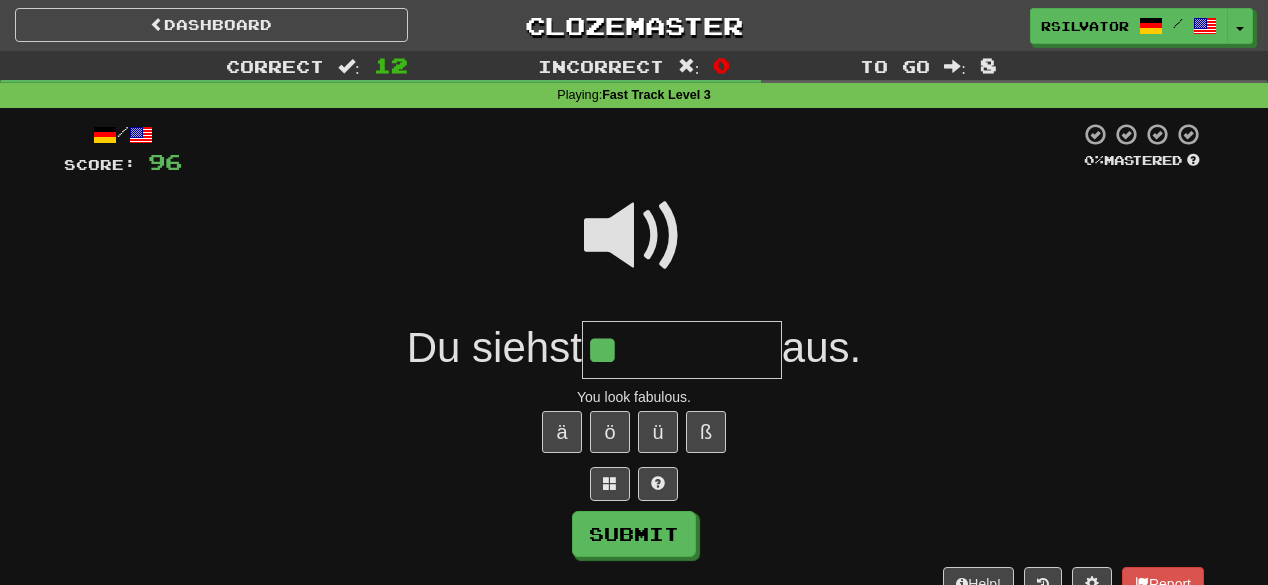 type on "*" 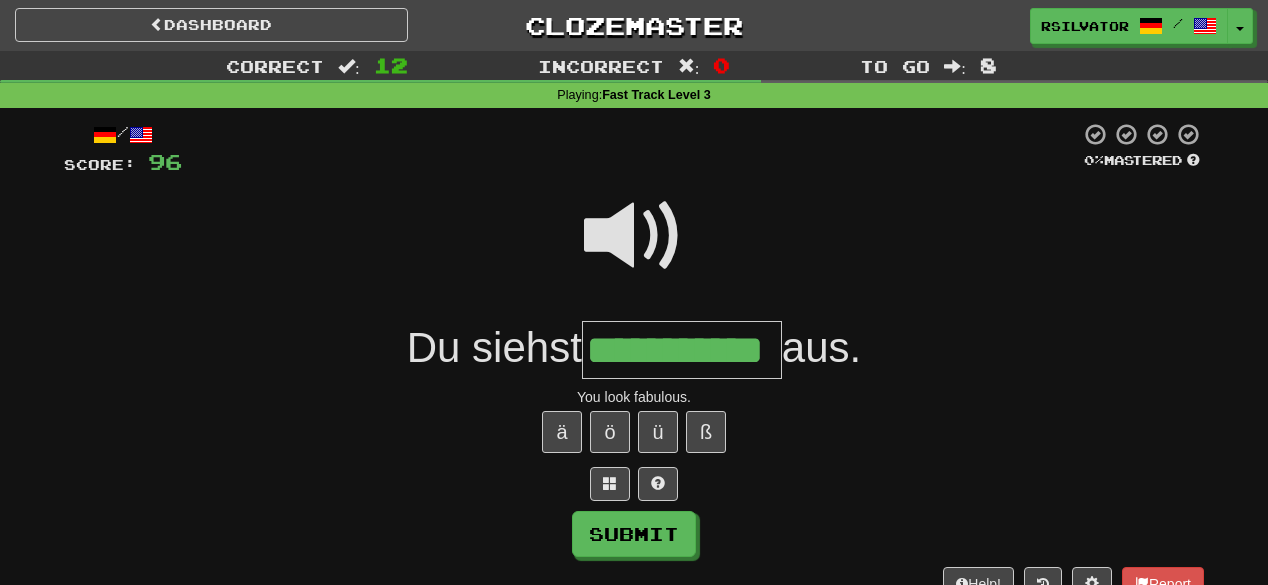 scroll, scrollTop: 0, scrollLeft: 8, axis: horizontal 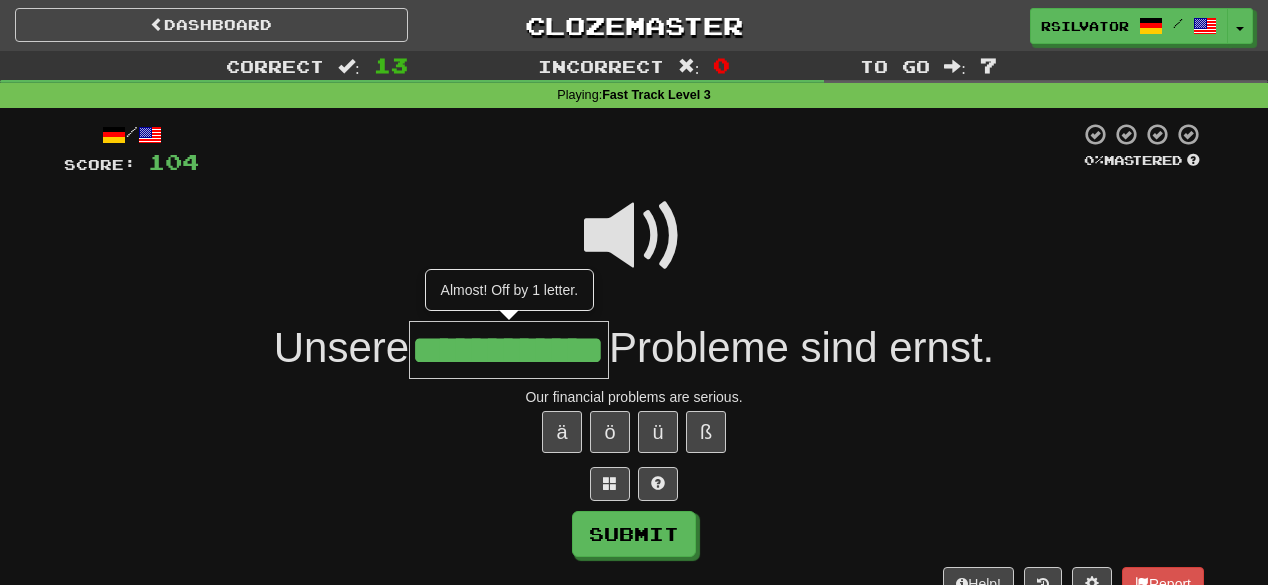 type on "**********" 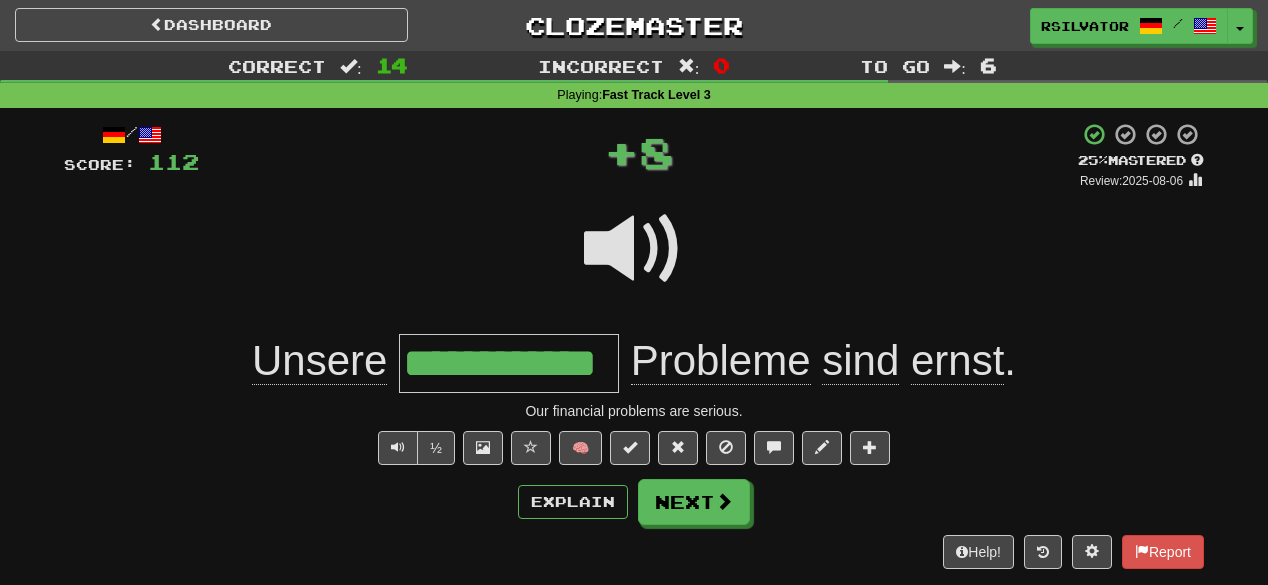 scroll, scrollTop: 0, scrollLeft: 0, axis: both 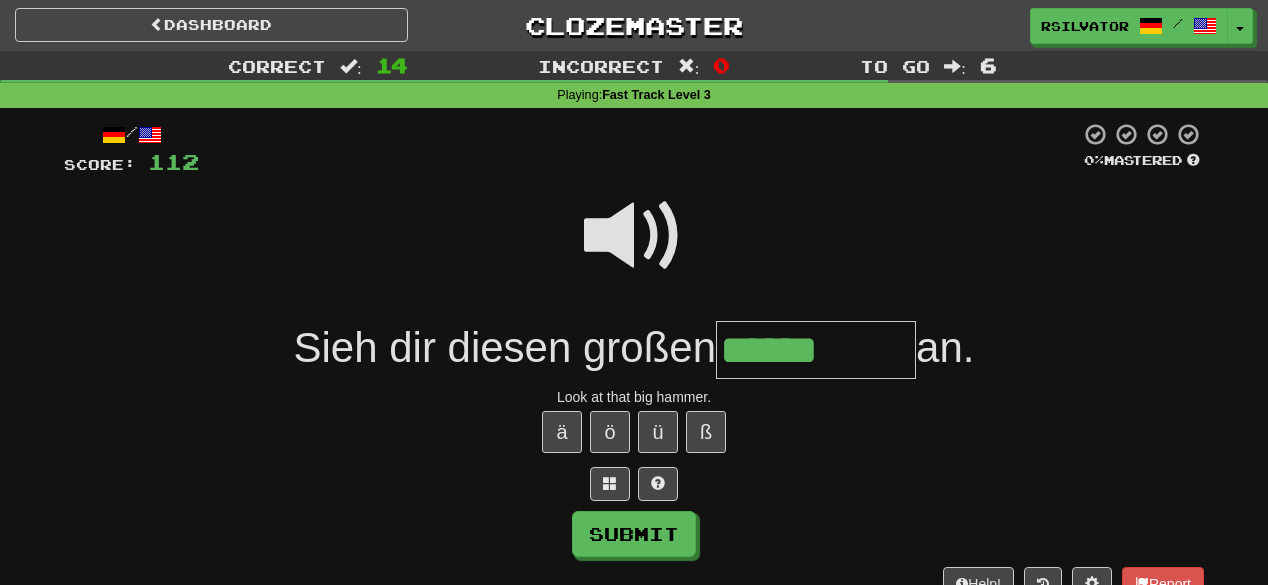 type on "******" 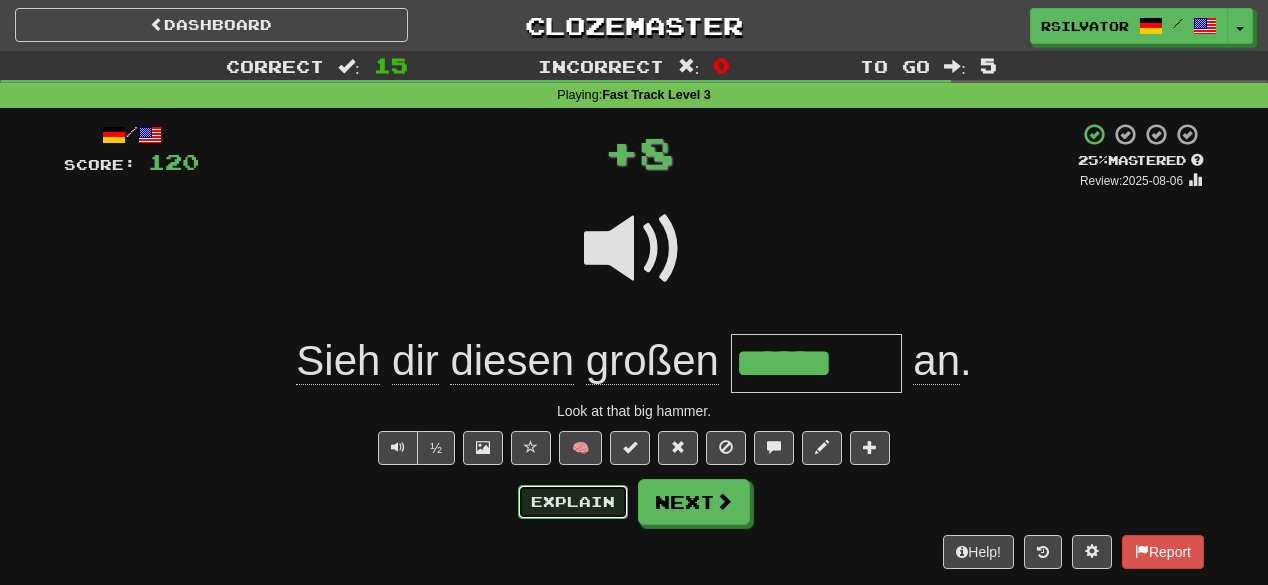 click on "Explain" at bounding box center (573, 502) 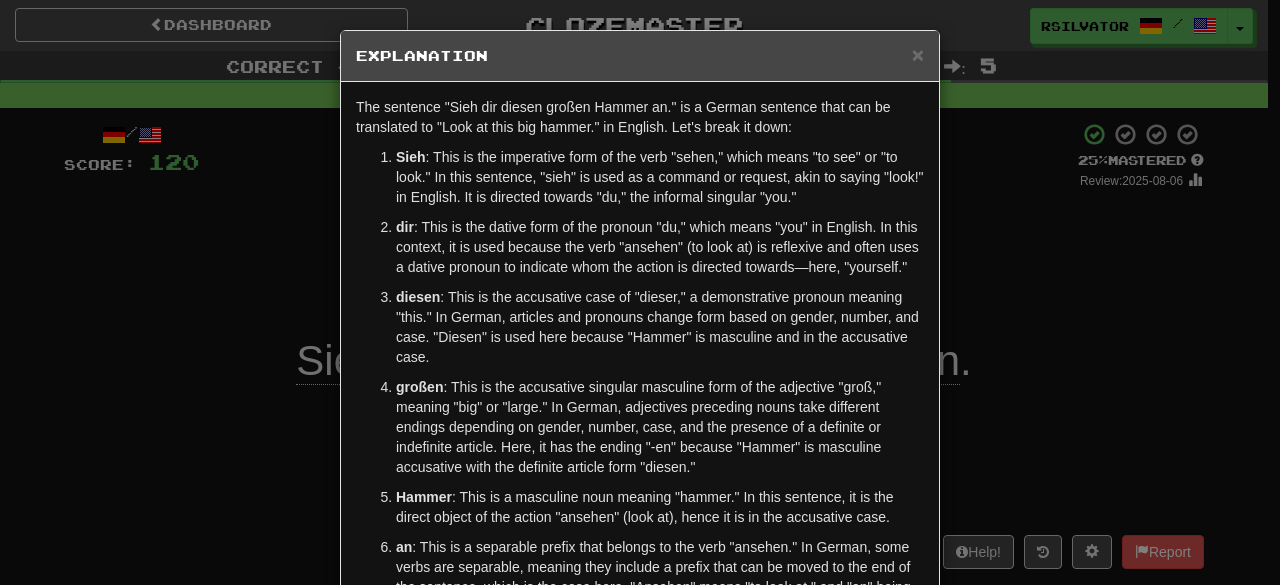 click on "× Explanation The sentence "Sieh dir diesen großen Hammer an." is a German sentence that can be translated to "Look at this big hammer." in English. Let's break it down:
Sieh : This is the imperative form of the verb "sehen," which means "to see" or "to look." In this sentence, "sieh" is used as a command or request, akin to saying "look!" in English. It is directed towards "du," the informal singular "you."
dir : This is the dative form of the pronoun "du," which means "you" in English. In this context, it is used because the verb "ansehen" (to look at) is reflexive and often uses a dative pronoun to indicate whom the action is directed towards—here, "yourself."
diesen : This is the accusative case of "dieser," a demonstrative pronoun meaning "this." In German, articles and pronouns change form based on gender, number, and case. "Diesen" is used here because "Hammer" is masculine and in the accusative case.
großen
Hammer
an
Let us know ! Close" at bounding box center [640, 292] 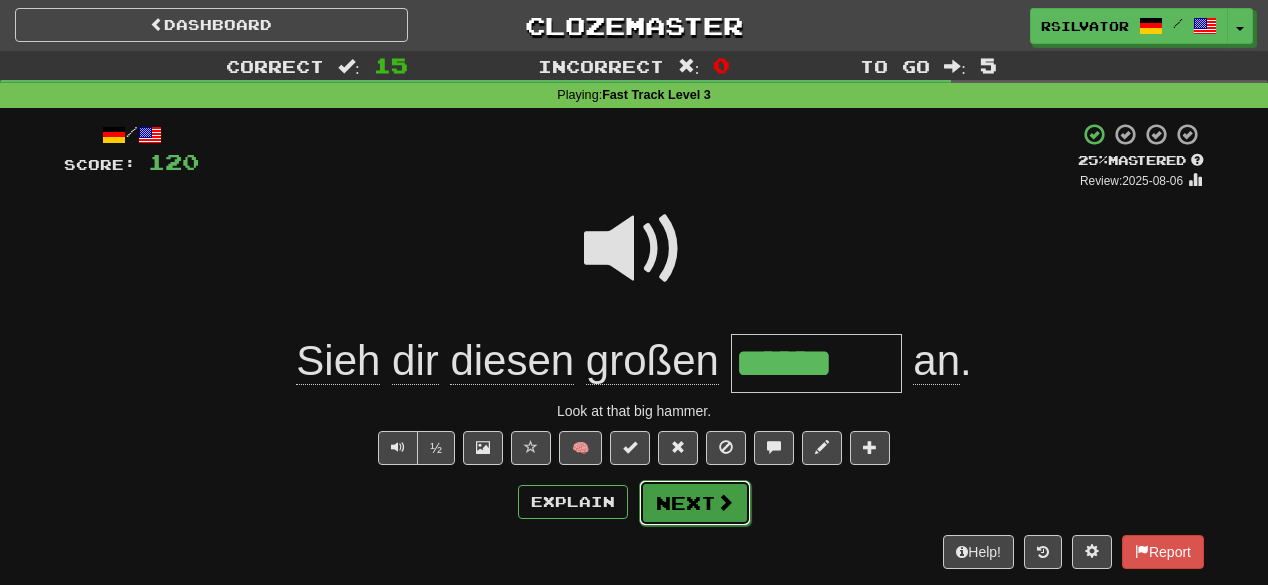 click at bounding box center [725, 502] 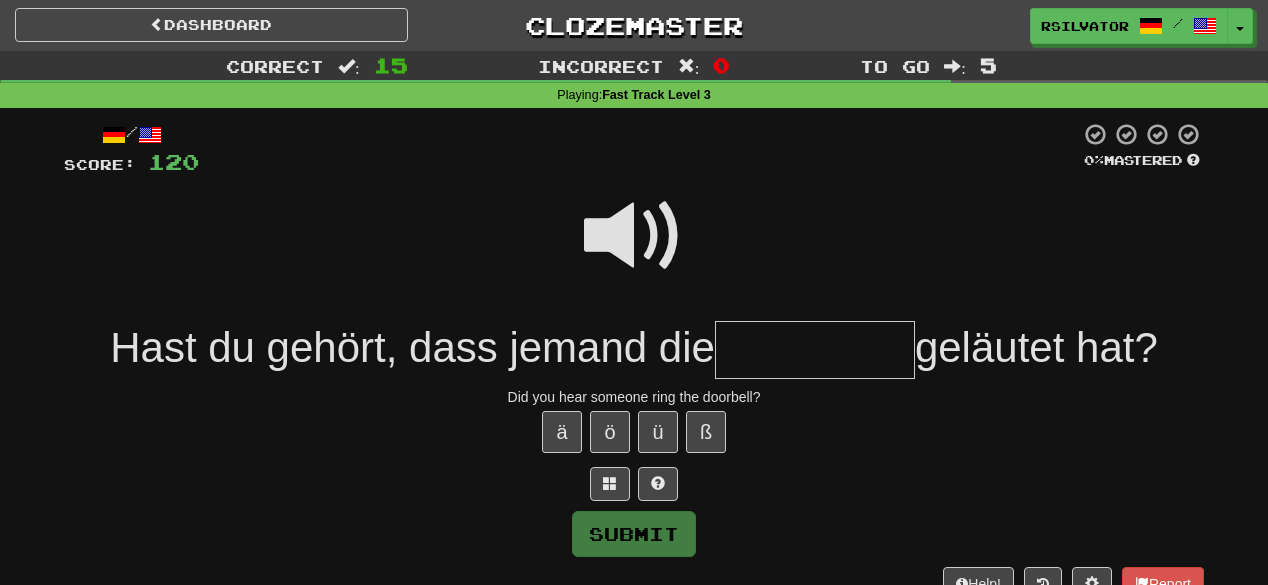 type on "*" 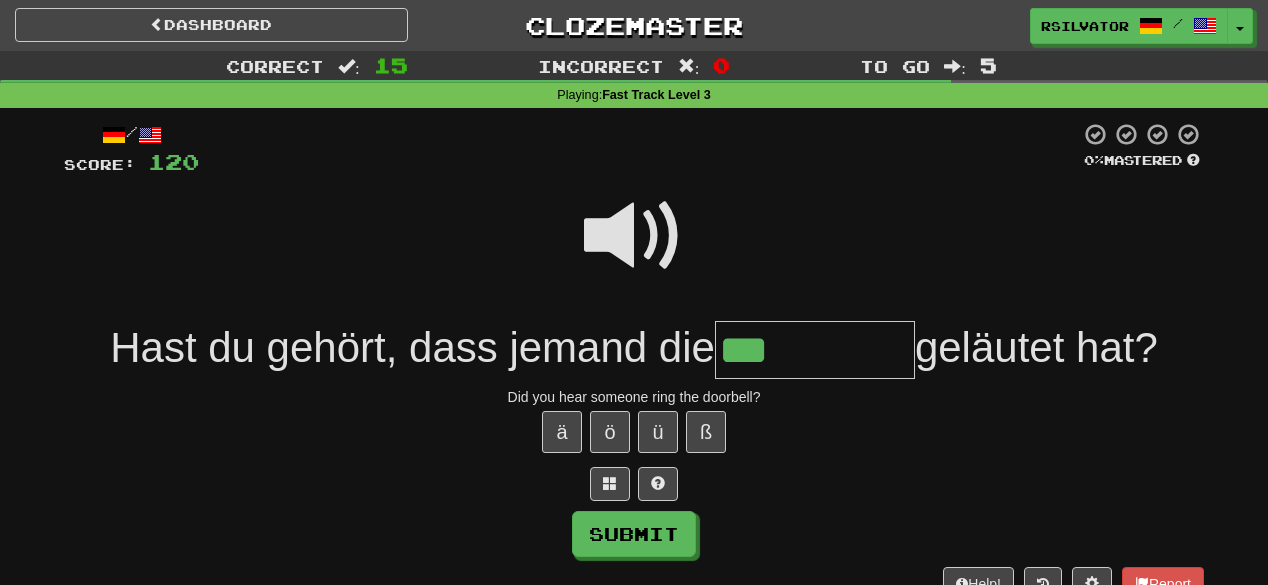 click at bounding box center (634, 236) 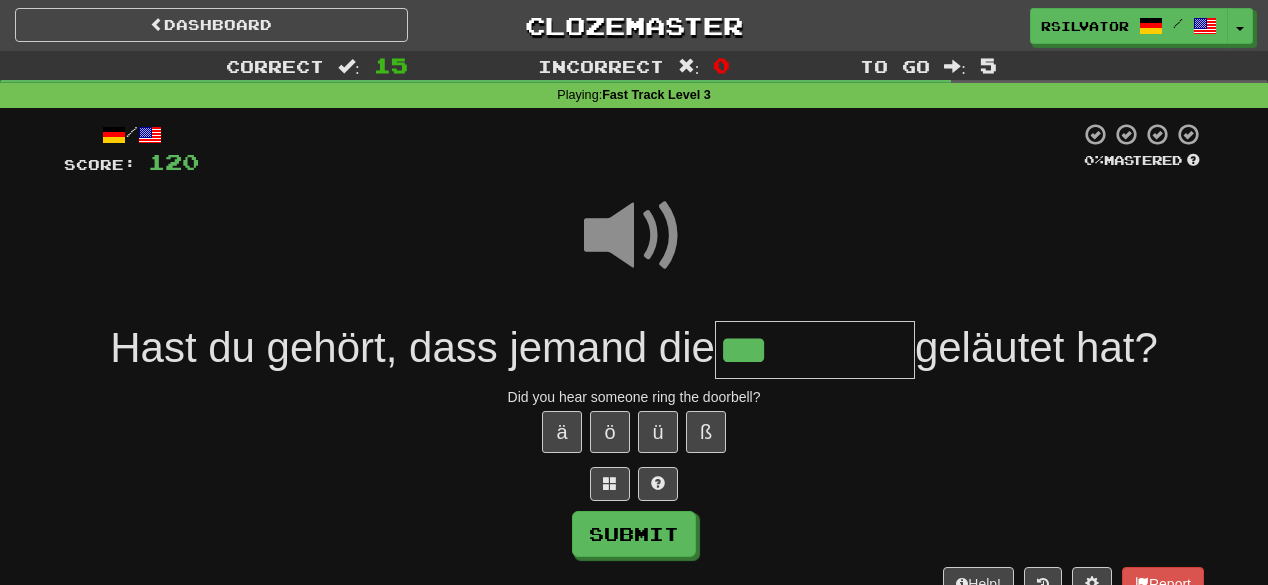 click on "***" at bounding box center (815, 350) 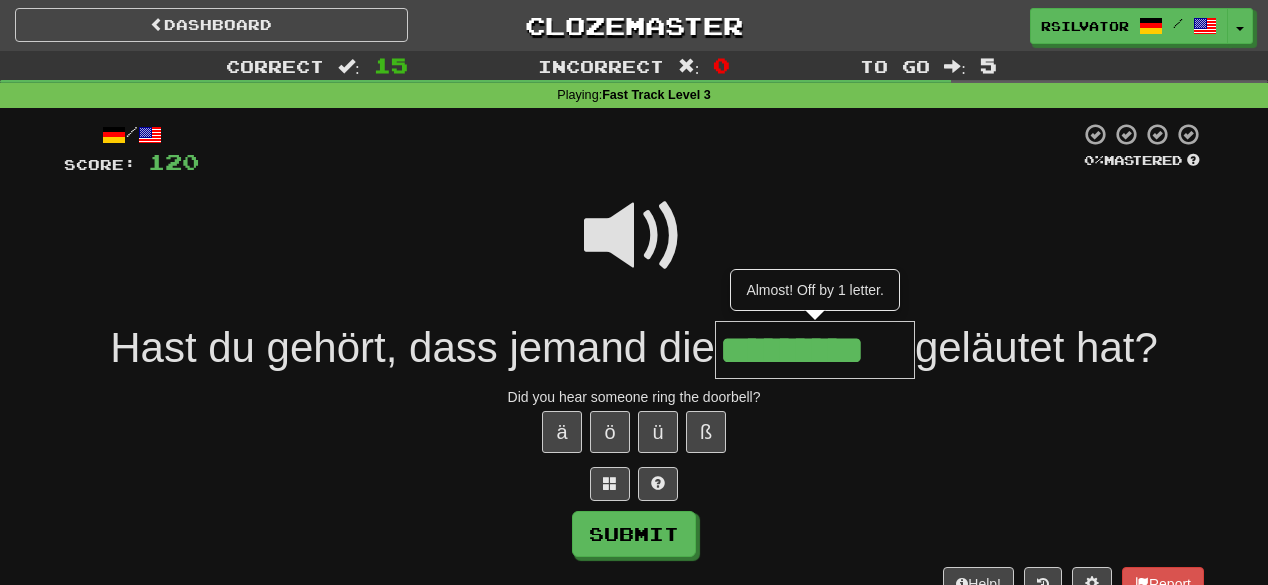 scroll, scrollTop: 0, scrollLeft: 0, axis: both 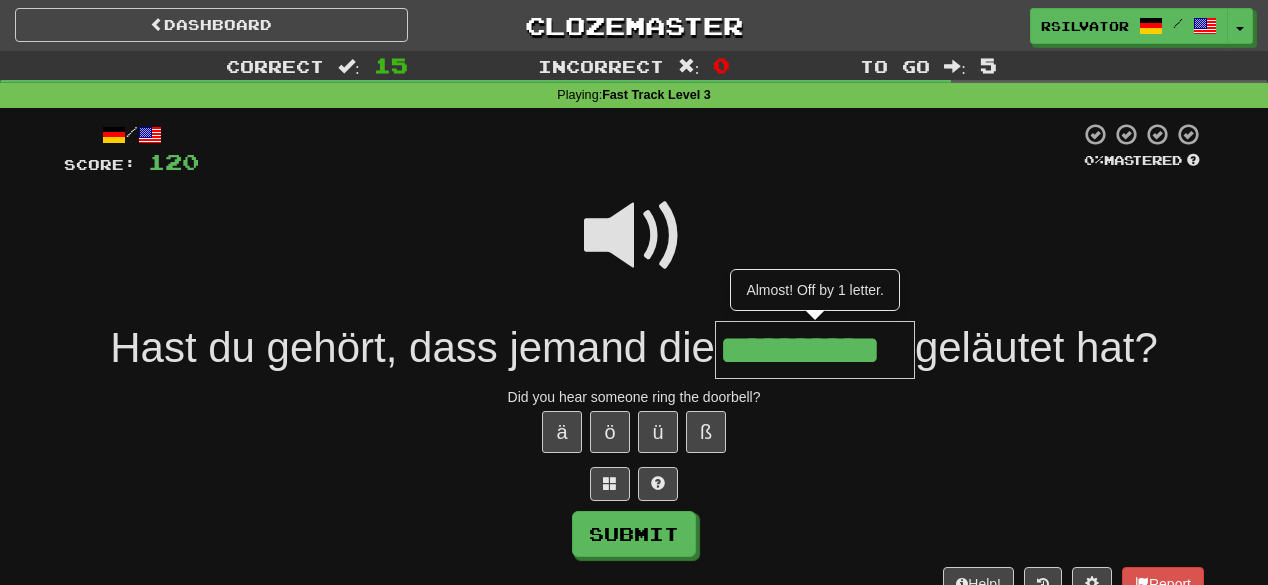 type on "**********" 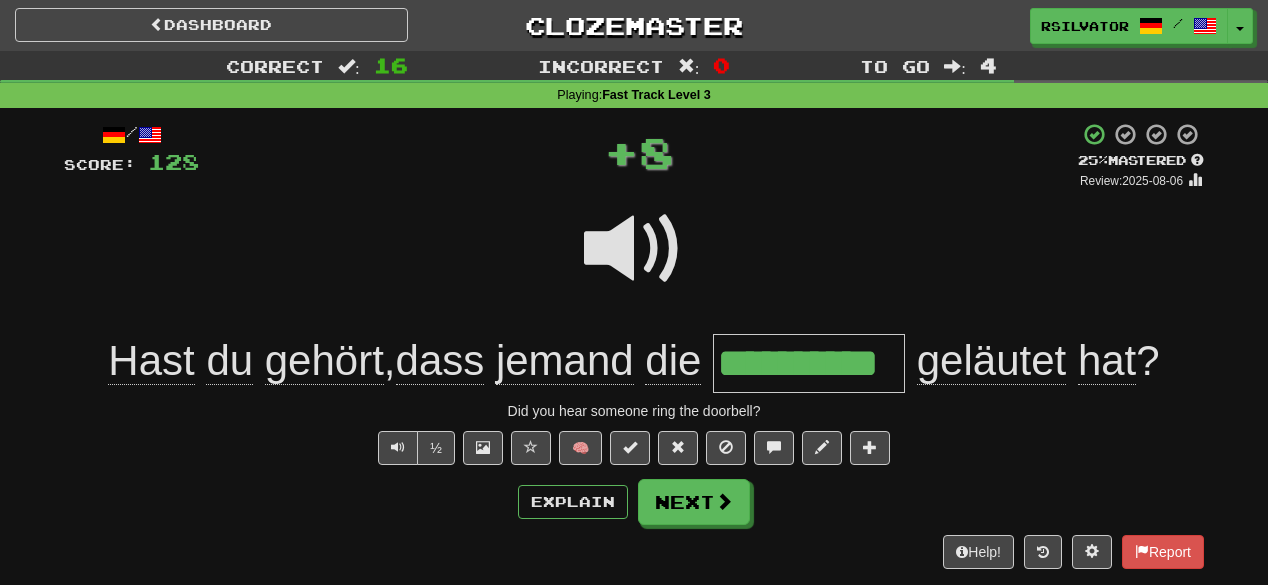 click on "**********" at bounding box center (809, 363) 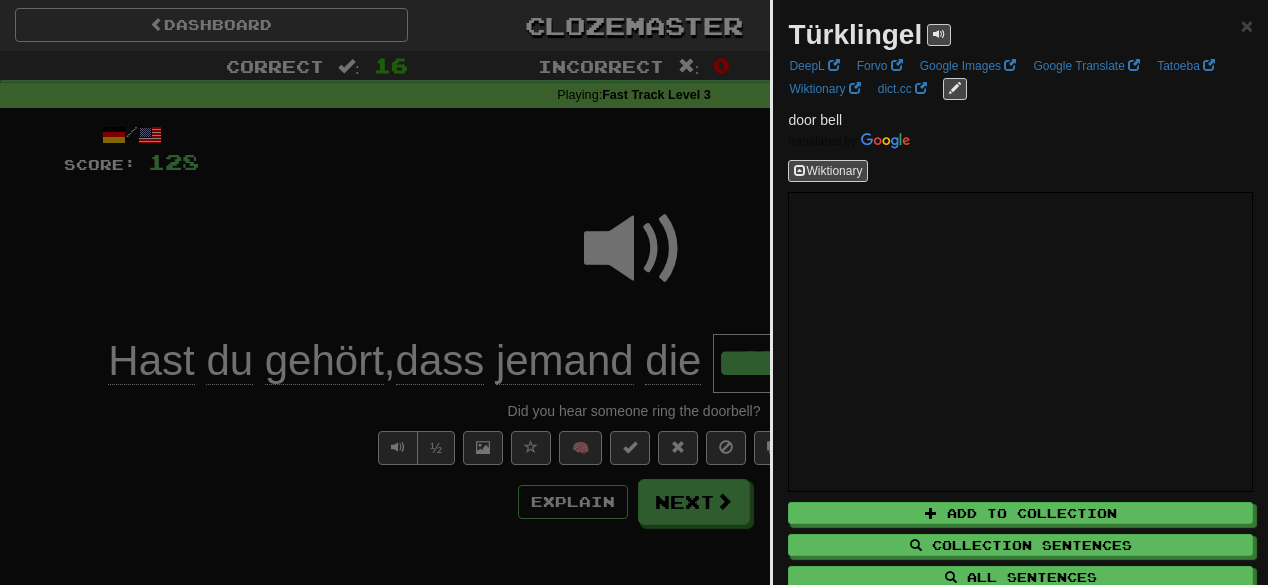 click at bounding box center [634, 292] 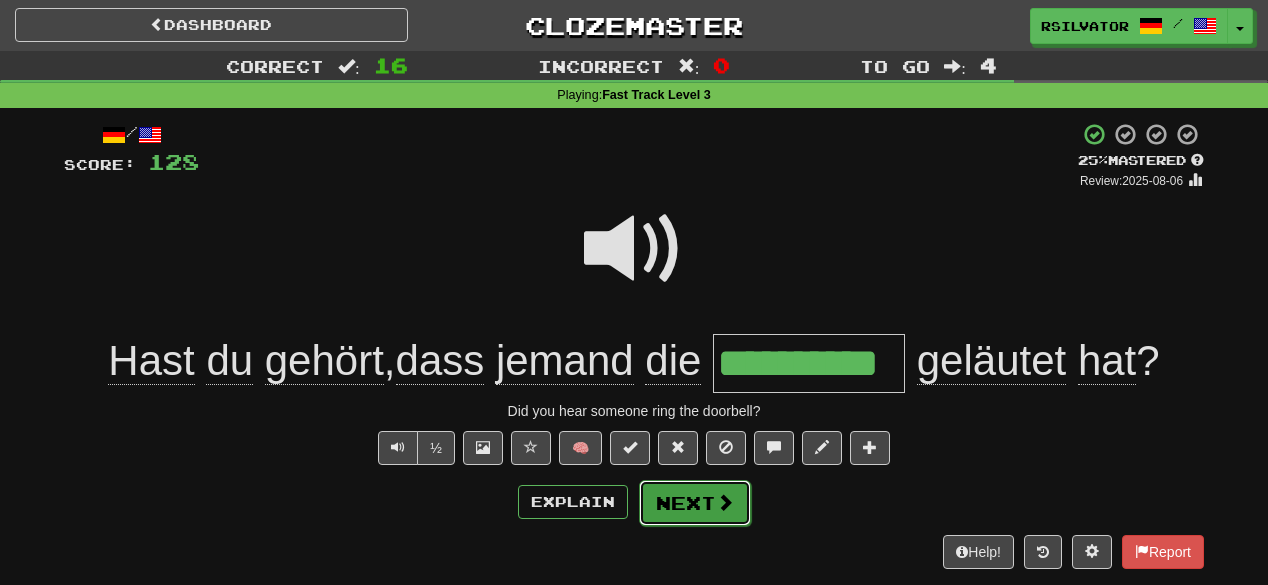 click on "Next" at bounding box center (695, 503) 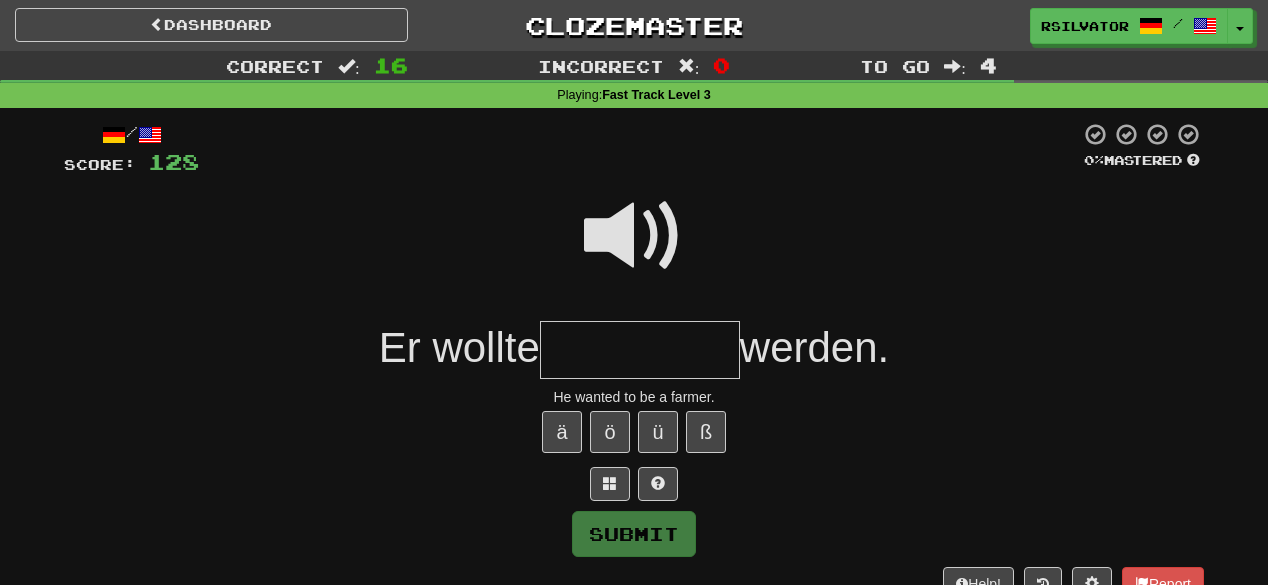 click at bounding box center (634, 236) 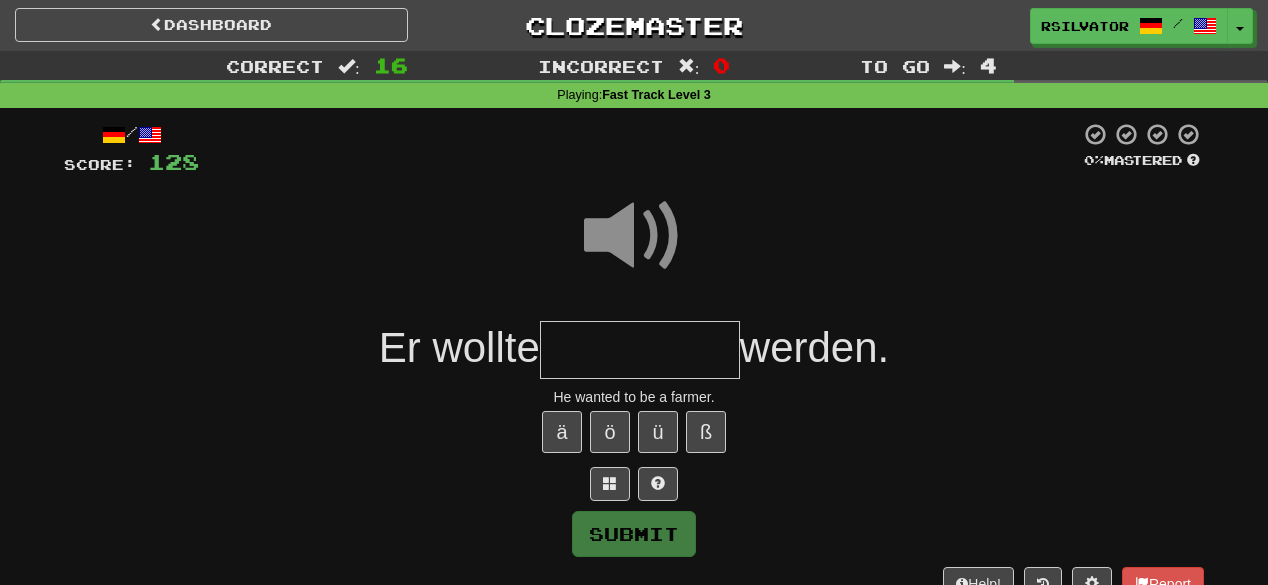 click at bounding box center [640, 350] 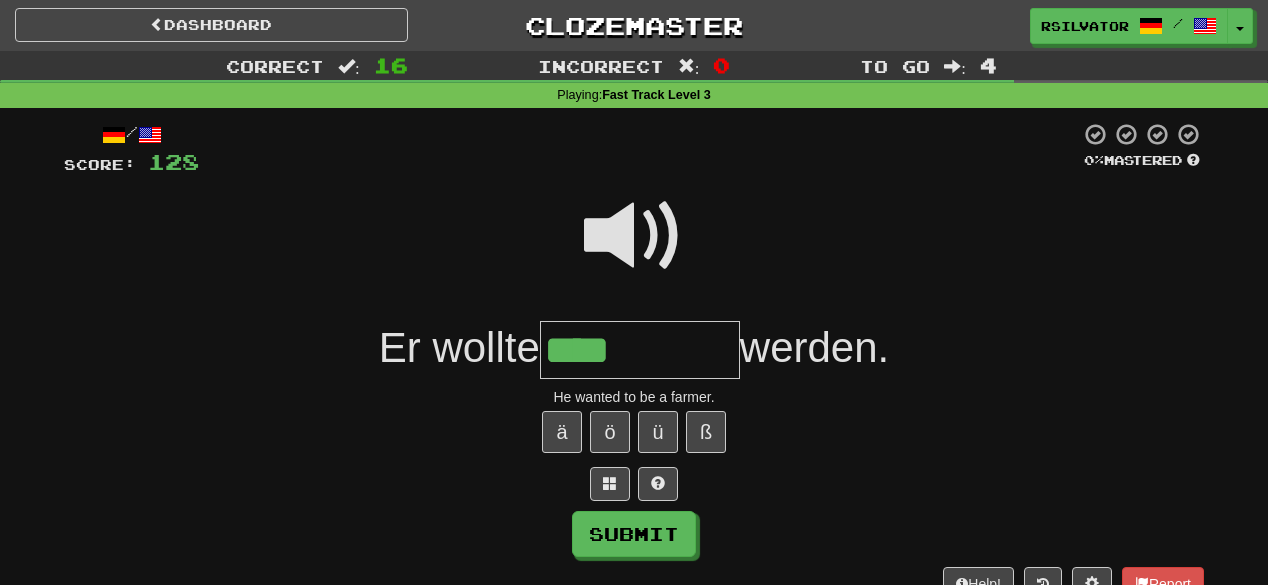 type on "********" 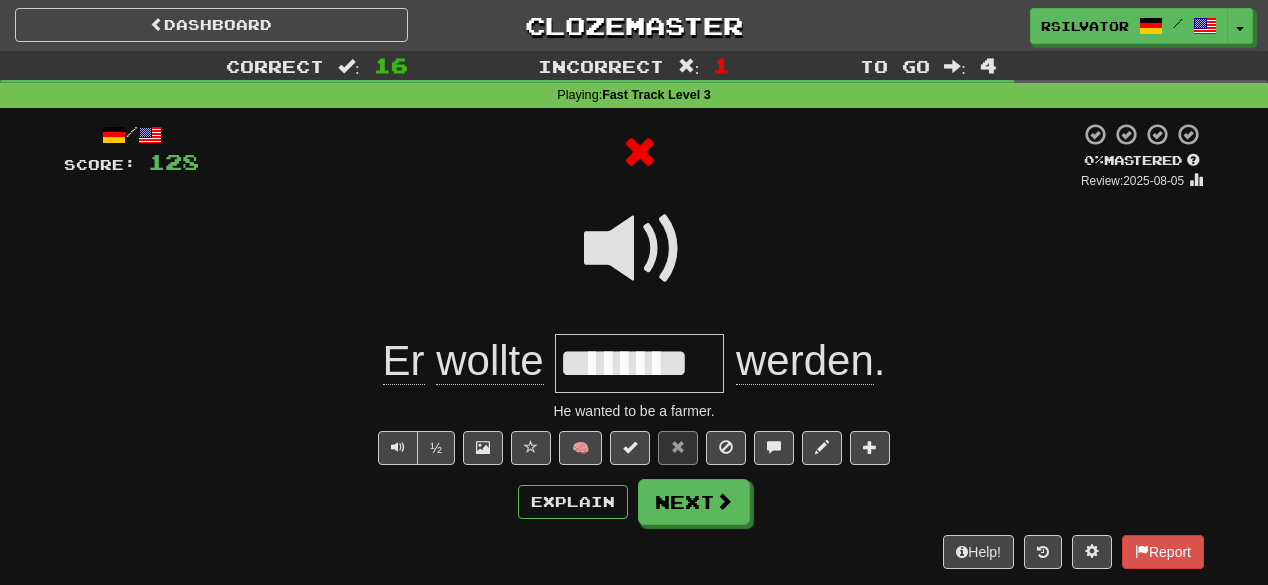 click on "Explain Next" at bounding box center (634, 502) 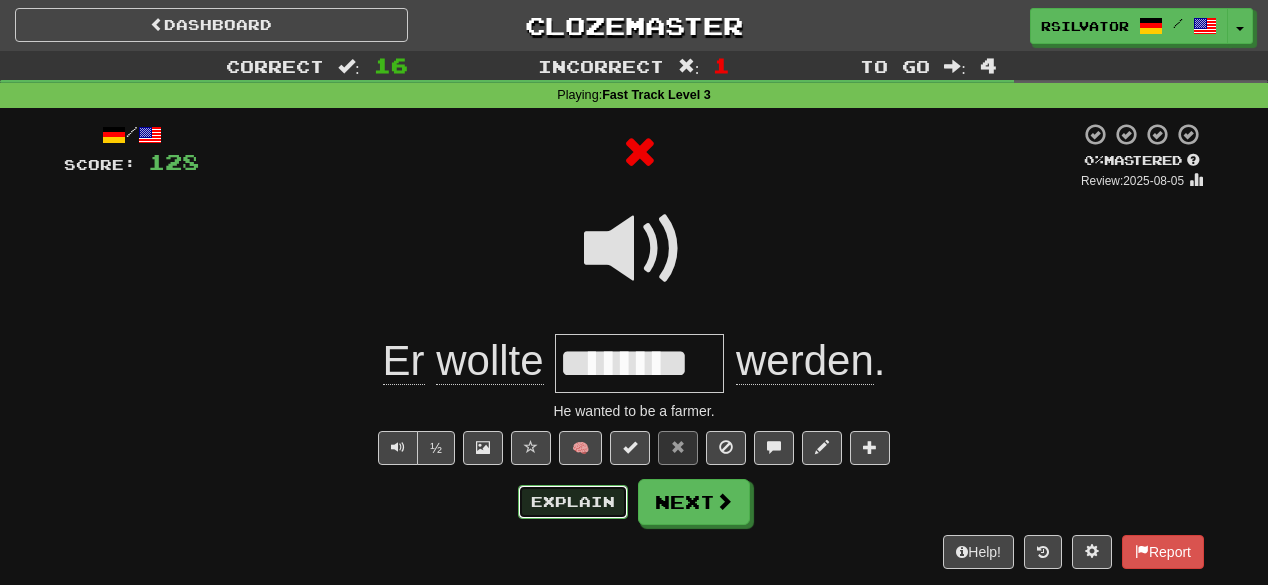 click on "Explain" at bounding box center (573, 502) 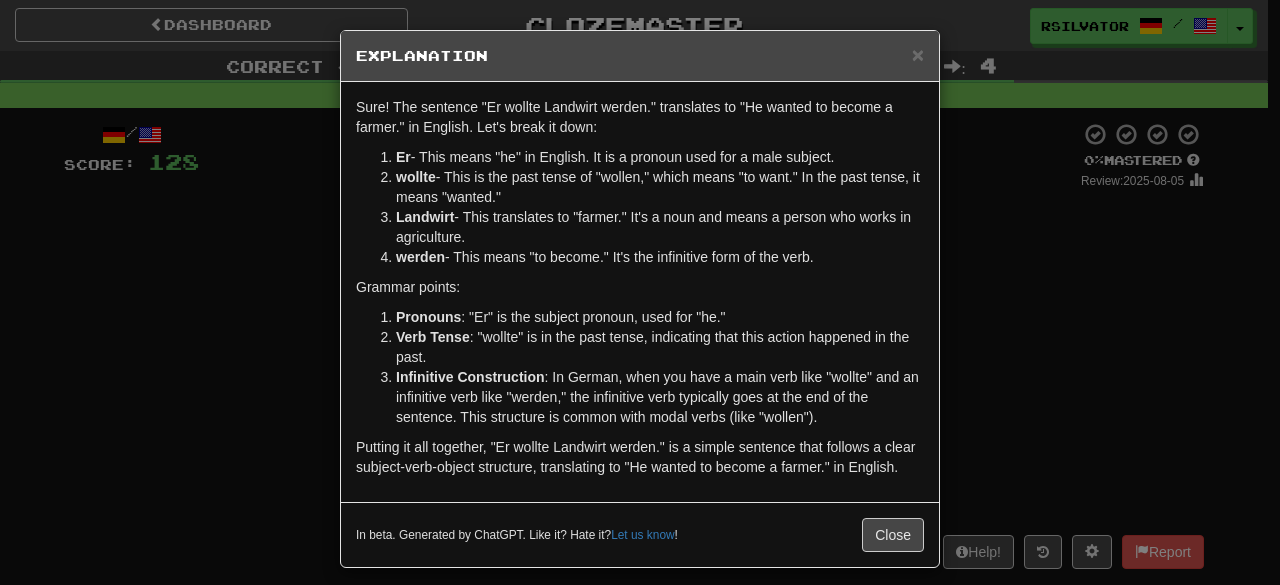 click on "× Explanation Sure! The sentence "Er wollte Landwirt werden." translates to "He wanted to become a farmer." in English. Let's break it down:
Er  - This means "he" in English. It is a pronoun used for a male subject.
wollte  - This is the past tense of "wollen," which means "to want." In the past tense, it means "wanted."
Landwirt  - This translates to "farmer." It's a noun and means a person who works in agriculture.
werden  - This means "to become." It's the infinitive form of the verb.
Grammar points:
Pronouns : "Er" is the subject pronoun, used for "he."
Verb Tense : "wollte" is in the past tense, indicating that this action happened in the past.
Infinitive Construction : In German, when you have a main verb like "wollte" and an infinitive verb like "werden," the infinitive verb typically goes at the end of the sentence. This structure is common with modal verbs (like "wollen").
In beta. Generated by ChatGPT. Like it? Hate it?  Let us know ! Close" at bounding box center [640, 292] 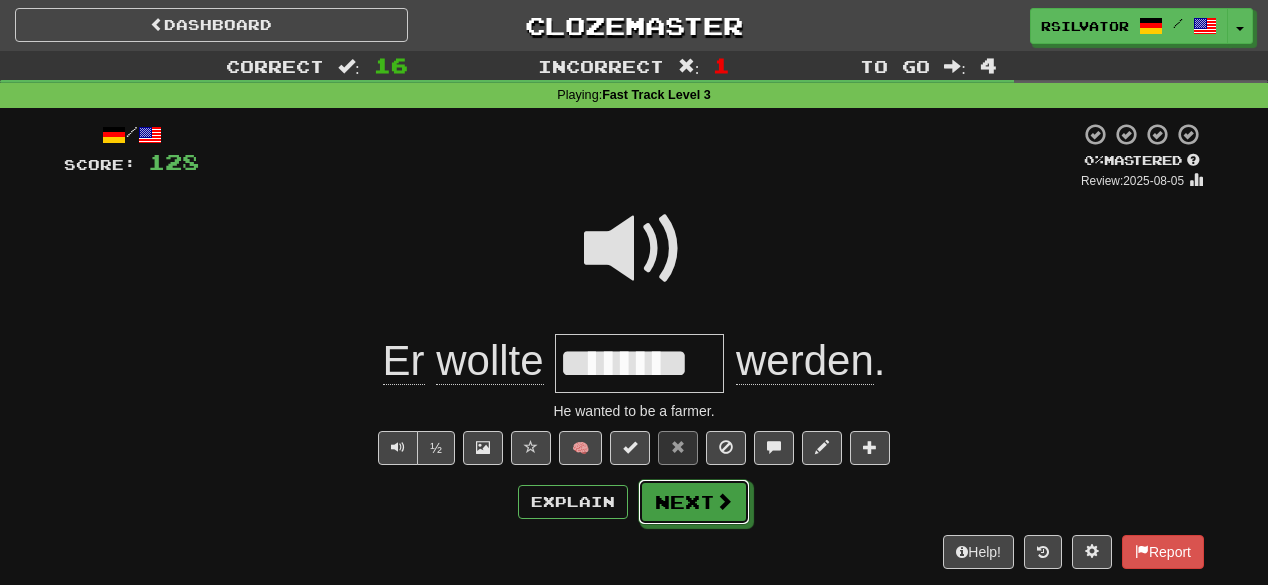 click on "Next" at bounding box center [694, 502] 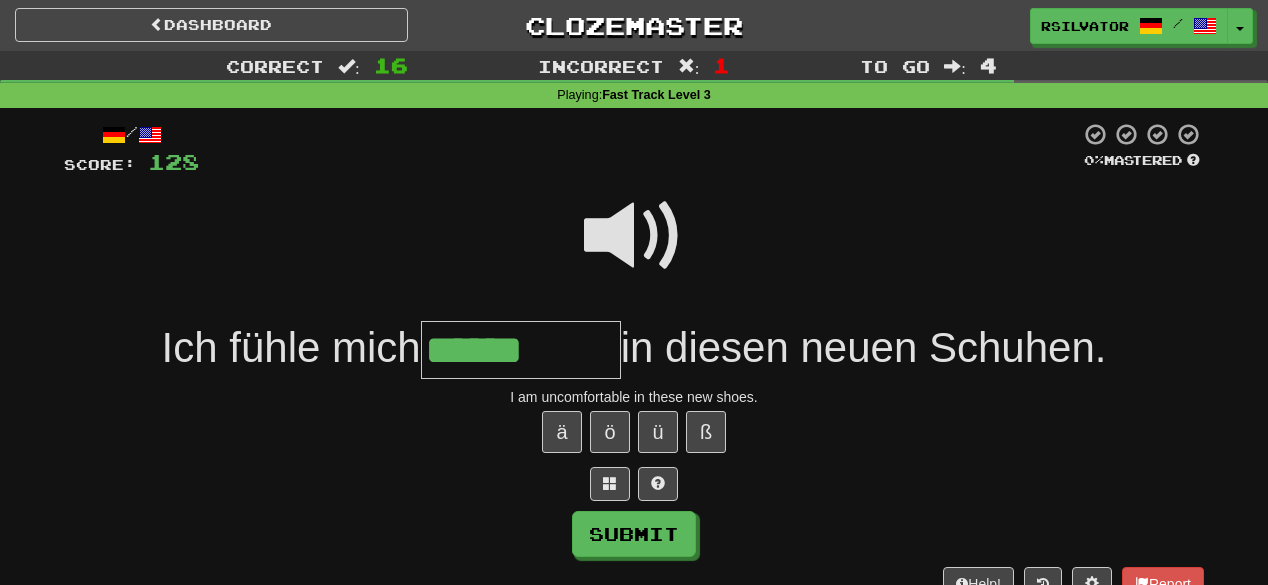 type on "******" 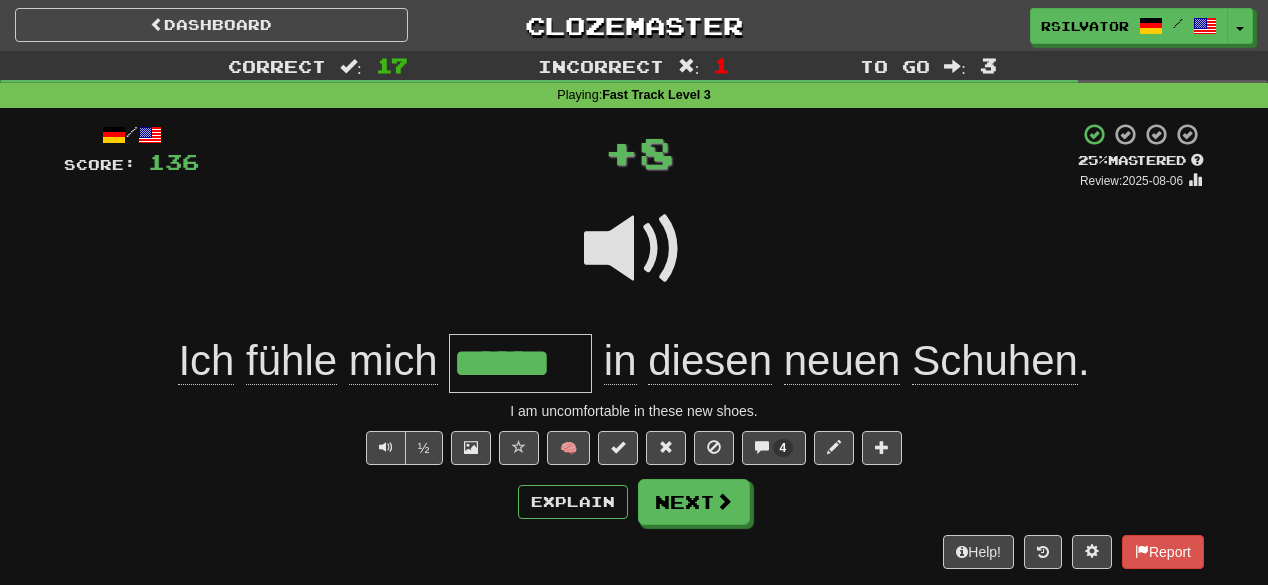 click on "******" at bounding box center (520, 363) 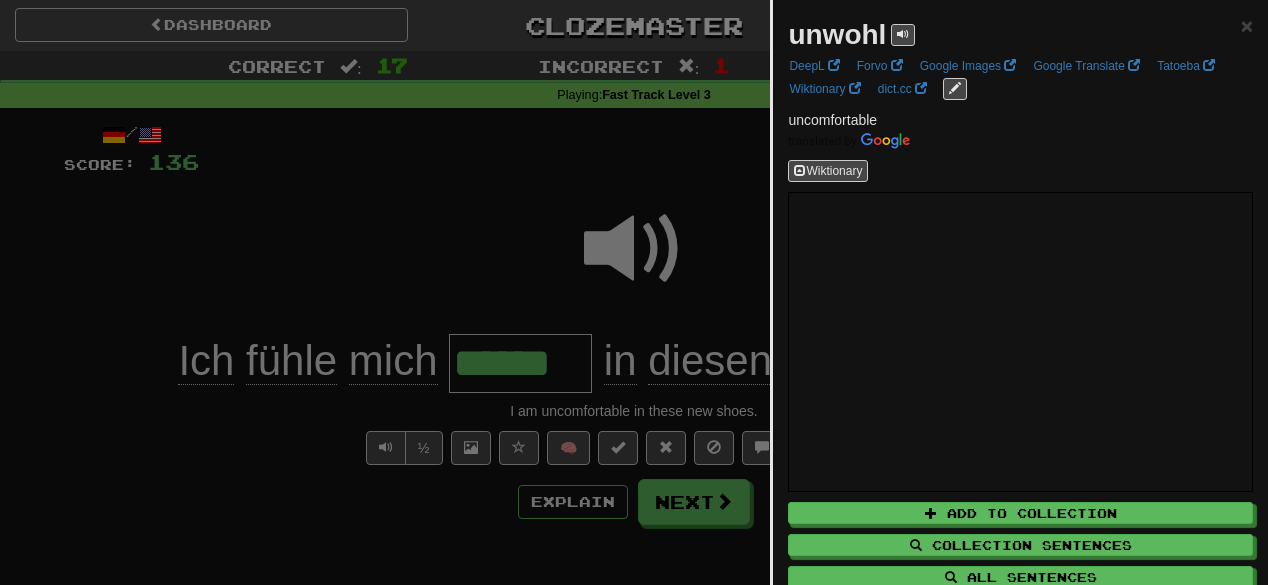 click at bounding box center (634, 292) 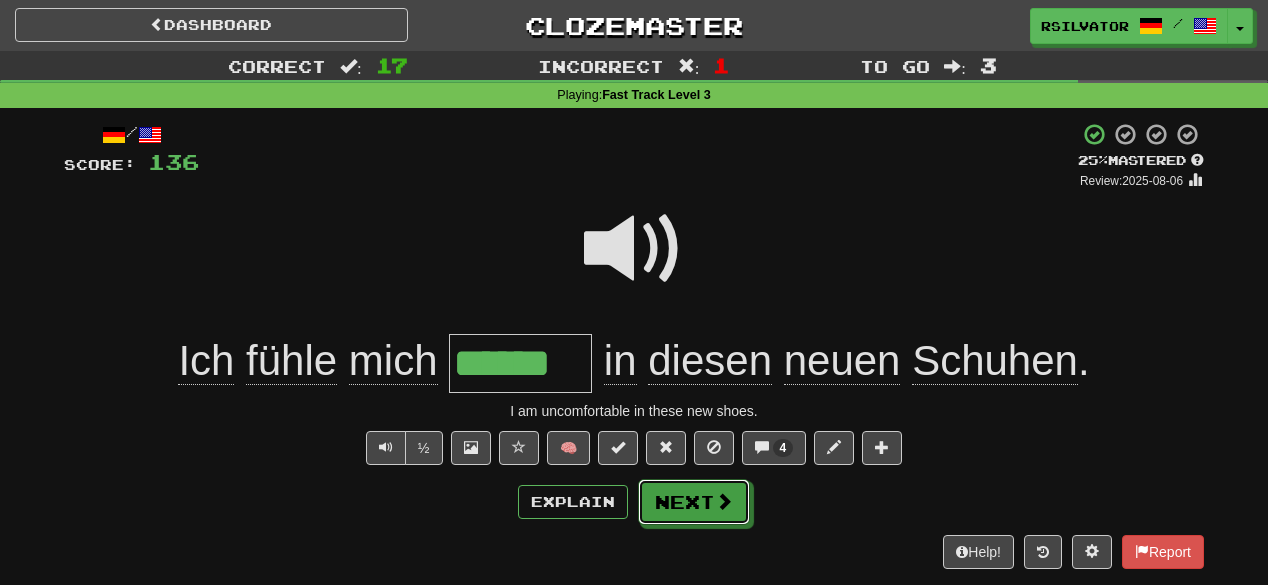 click on "Next" at bounding box center [694, 502] 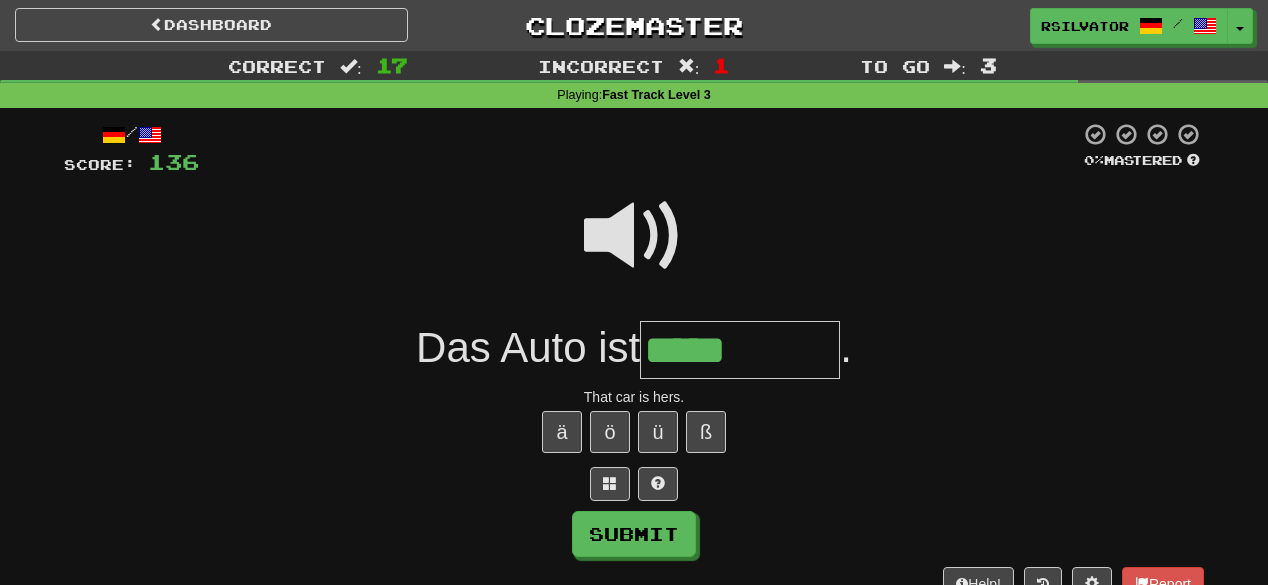 type on "*****" 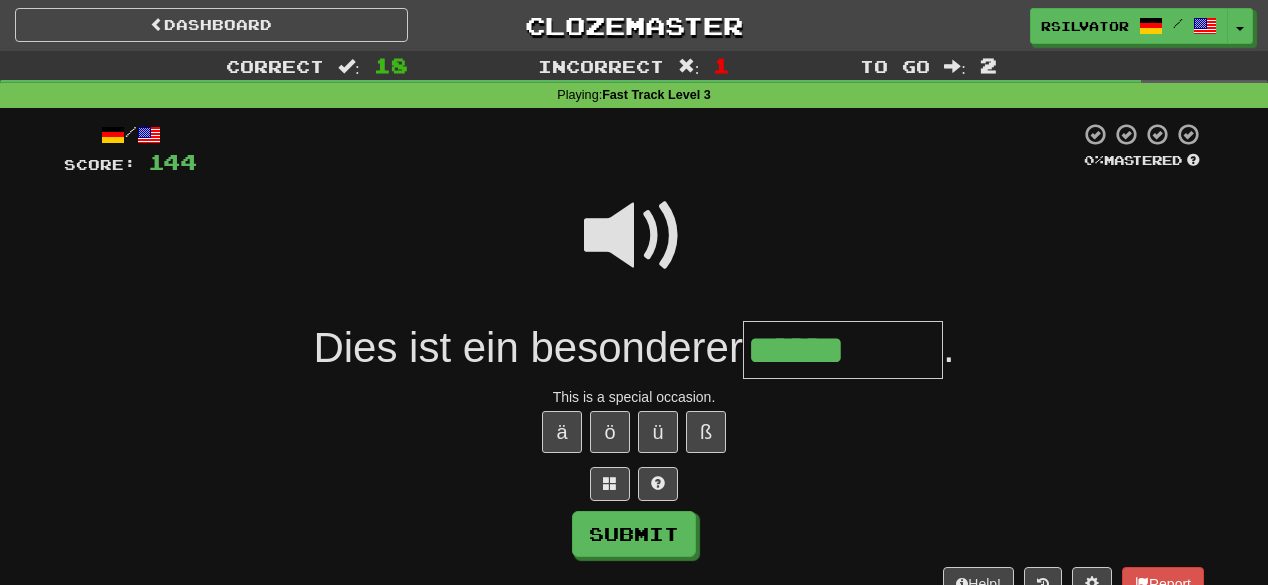 type on "******" 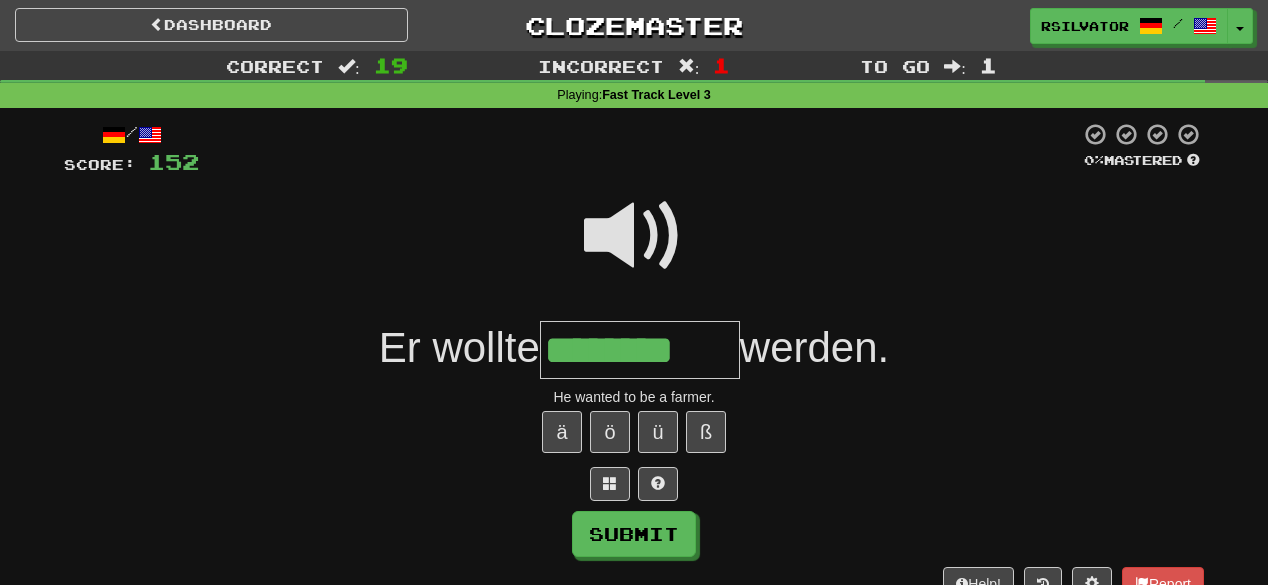 type on "********" 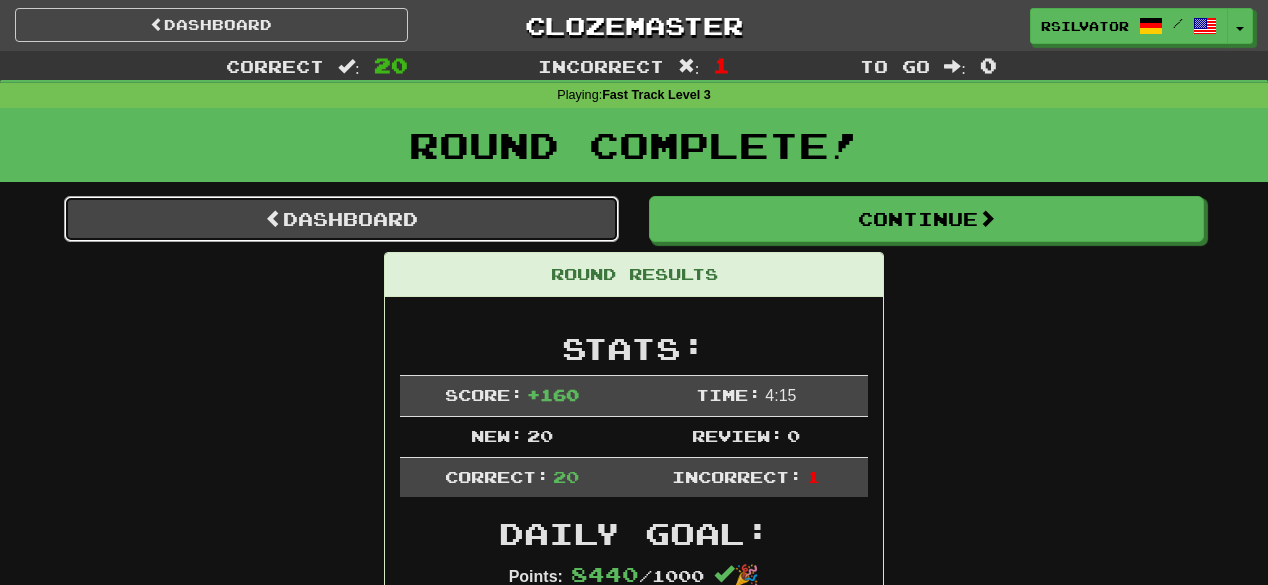 click on "Dashboard" at bounding box center [341, 219] 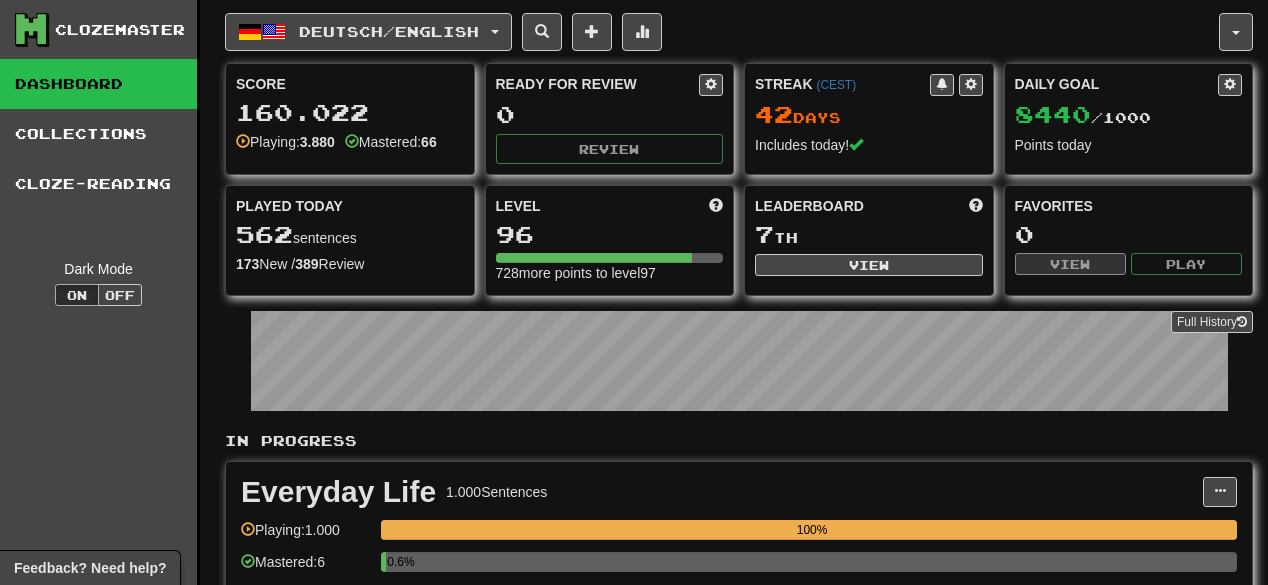 scroll, scrollTop: 0, scrollLeft: 0, axis: both 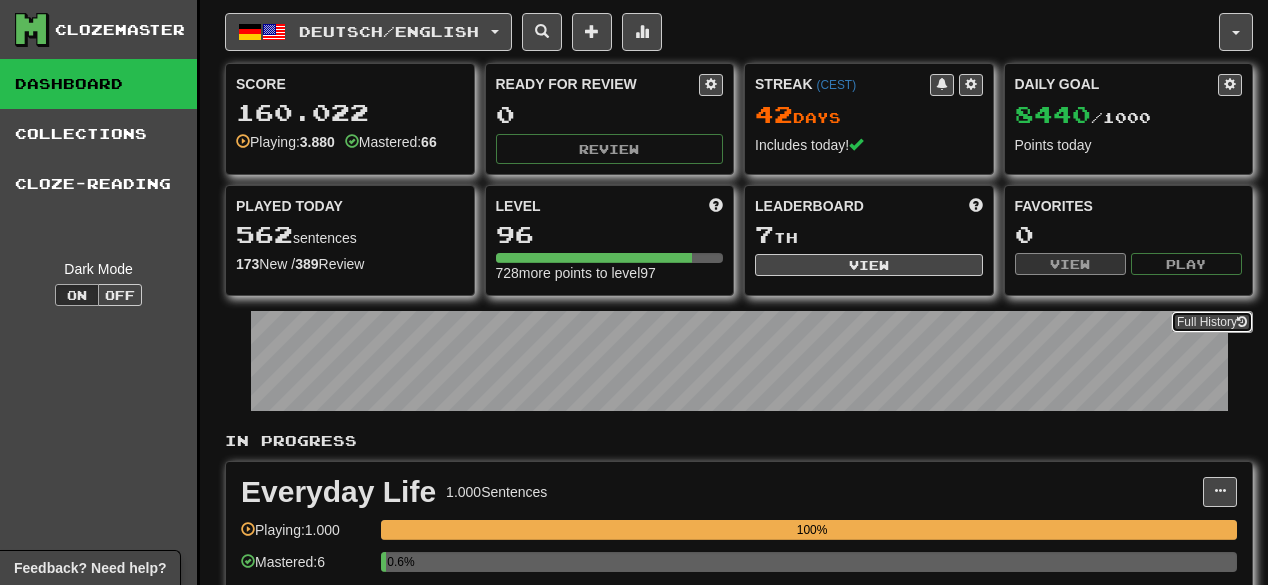 click on "Full History" at bounding box center (1212, 322) 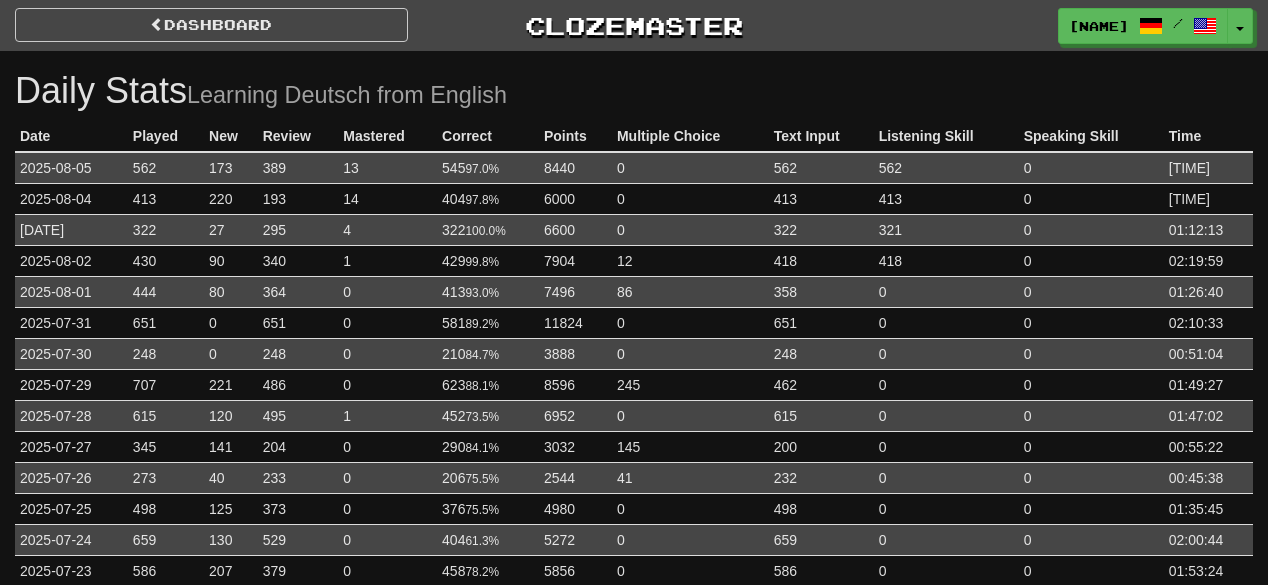 scroll, scrollTop: 0, scrollLeft: 0, axis: both 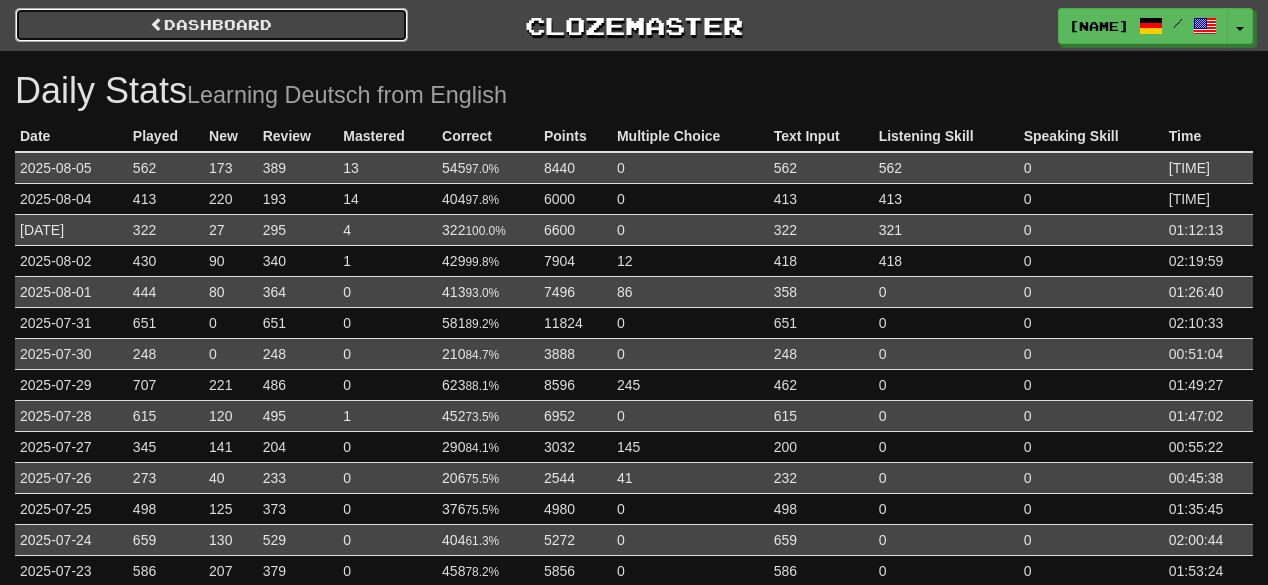 click on "Dashboard" at bounding box center (211, 25) 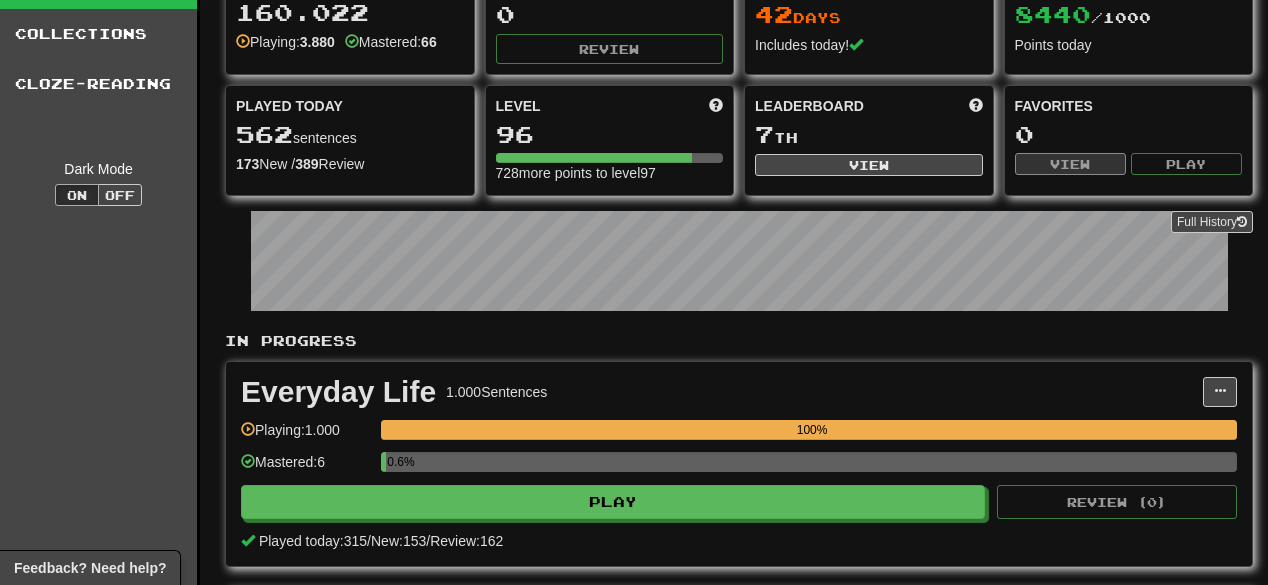 scroll, scrollTop: 0, scrollLeft: 0, axis: both 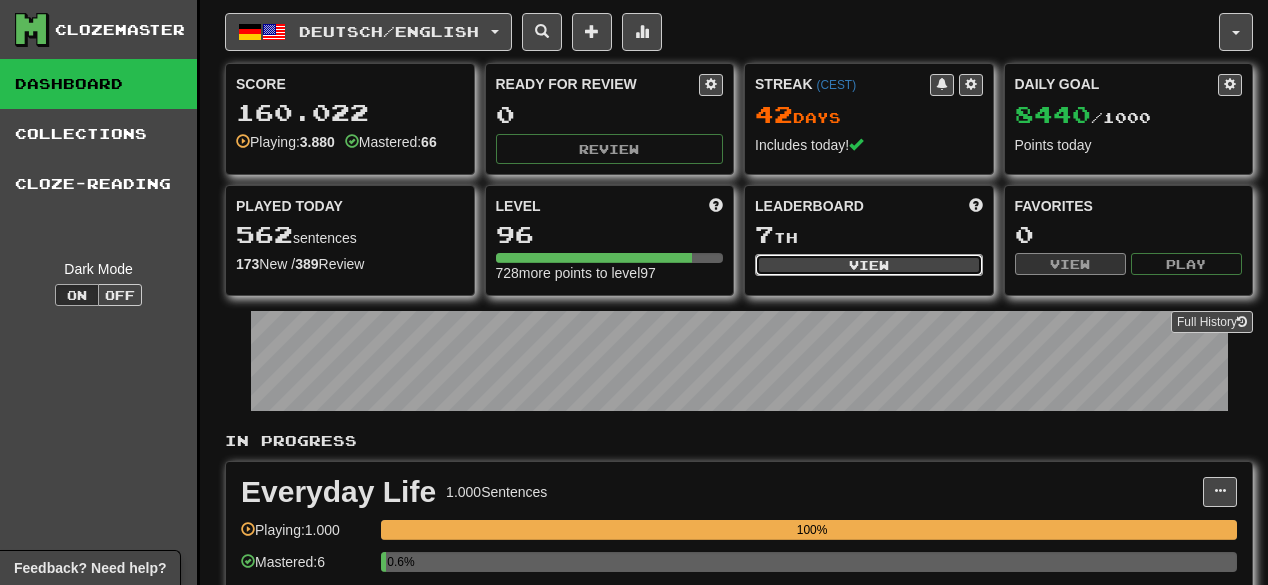 click on "View" at bounding box center (869, 265) 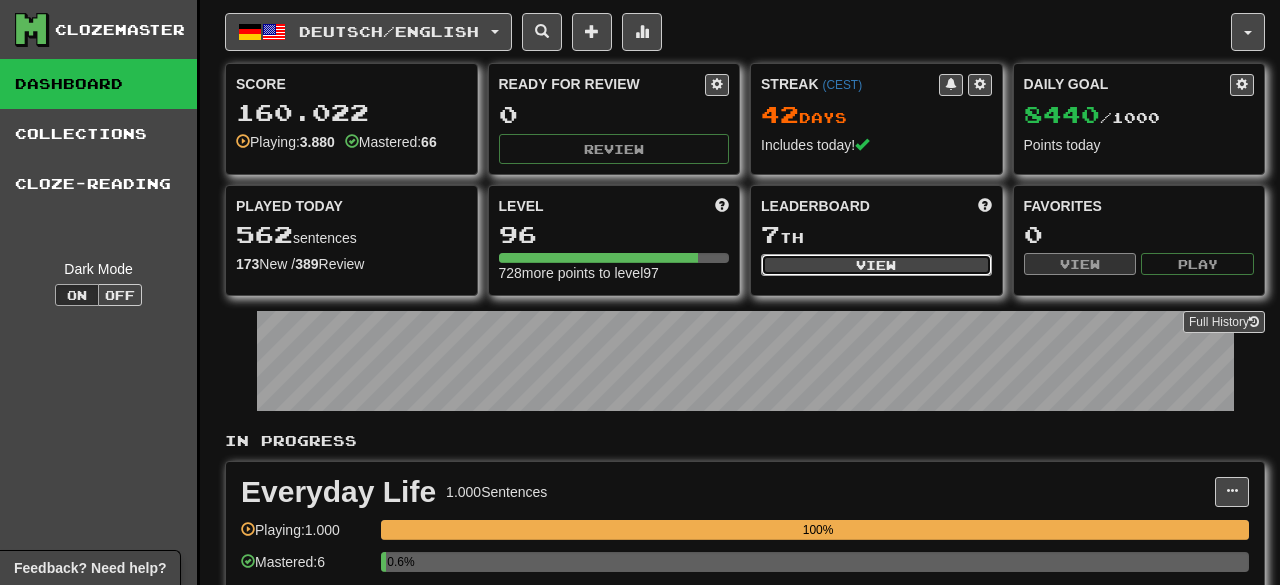 select on "**********" 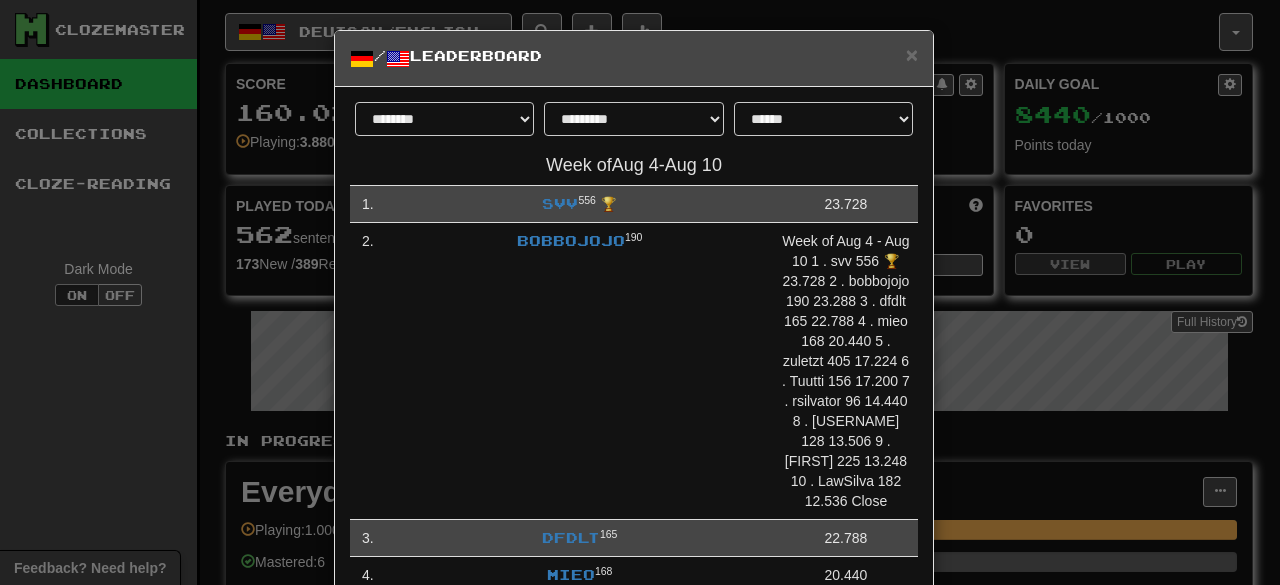 click on "**********" at bounding box center (640, 292) 